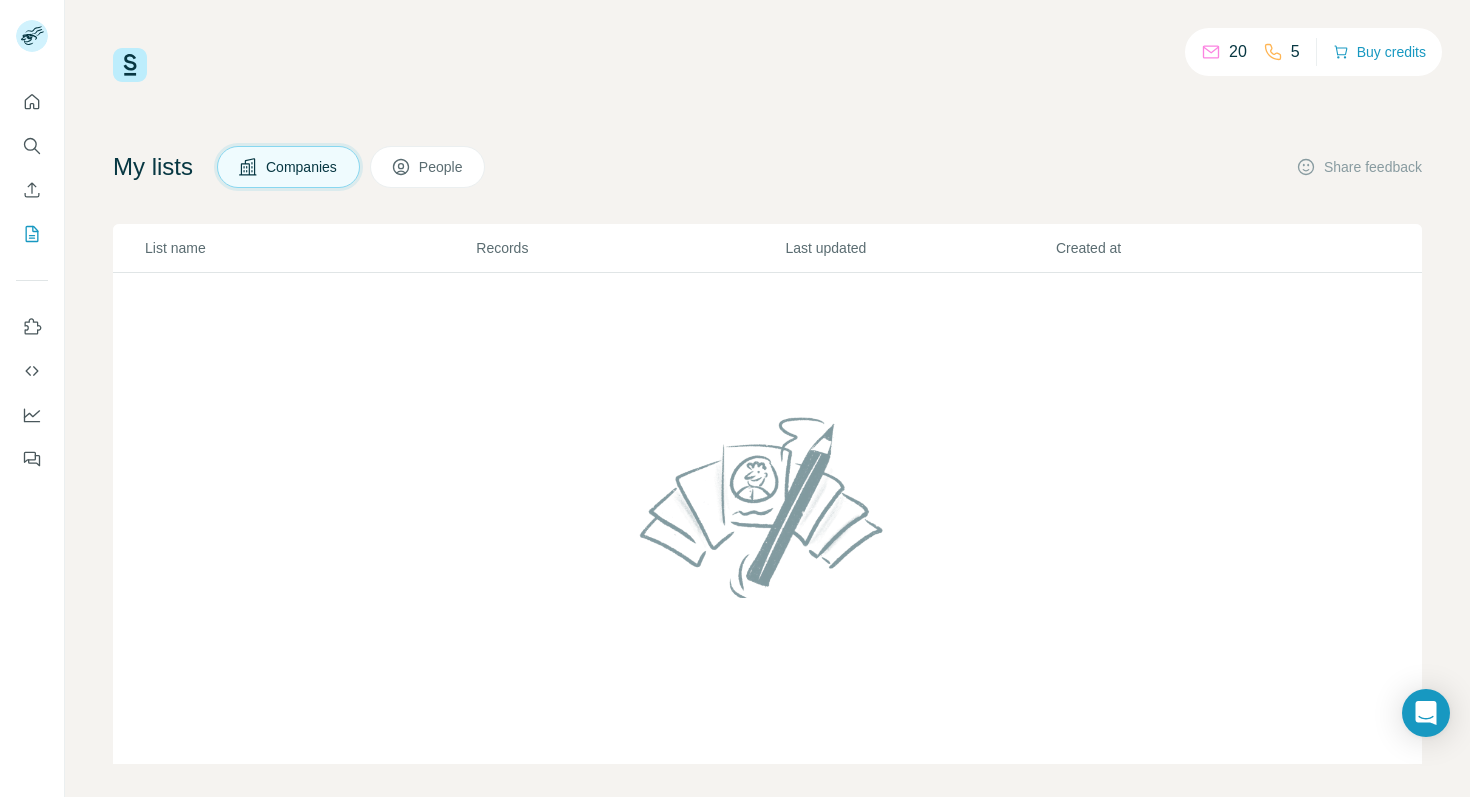 scroll, scrollTop: 0, scrollLeft: 0, axis: both 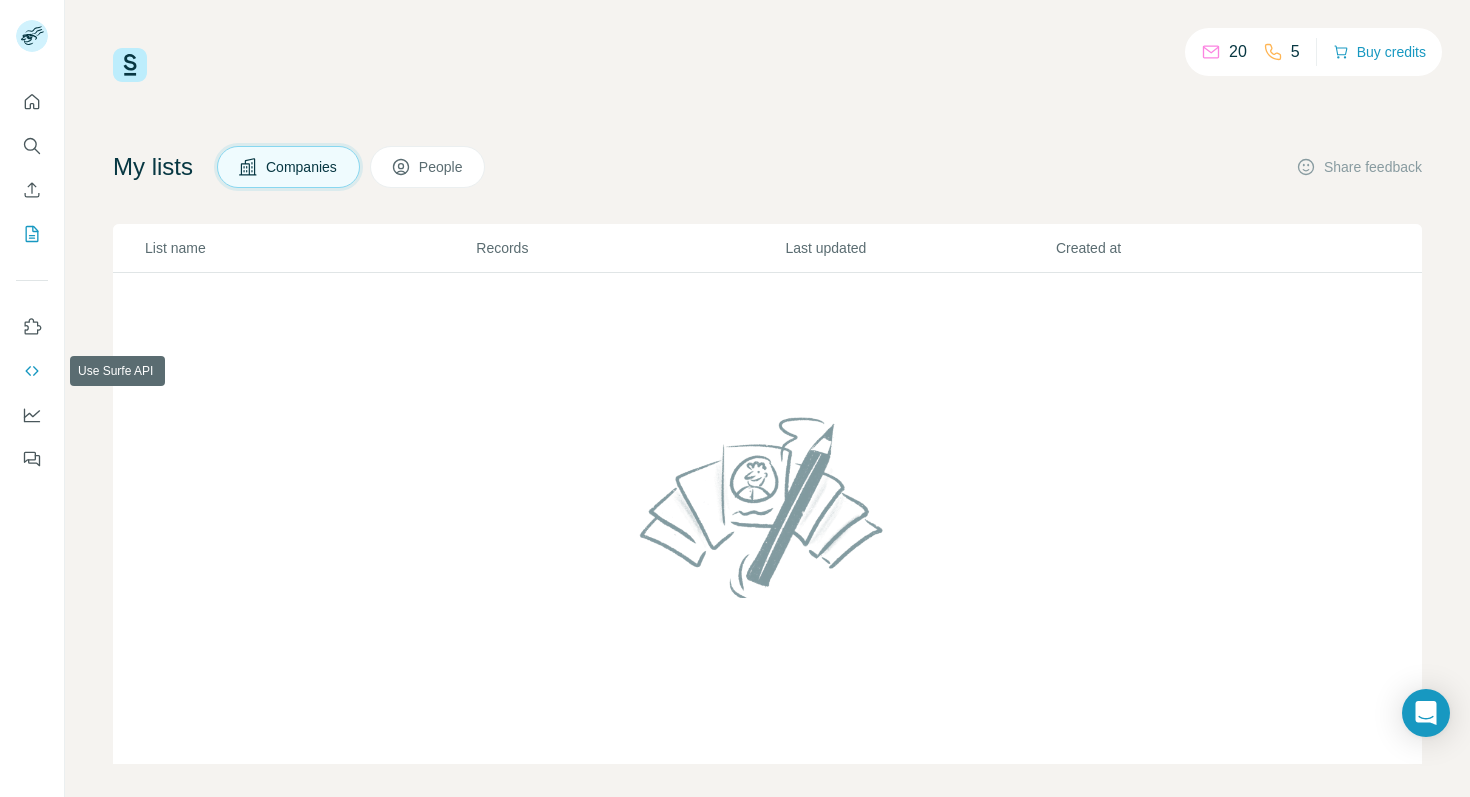 click 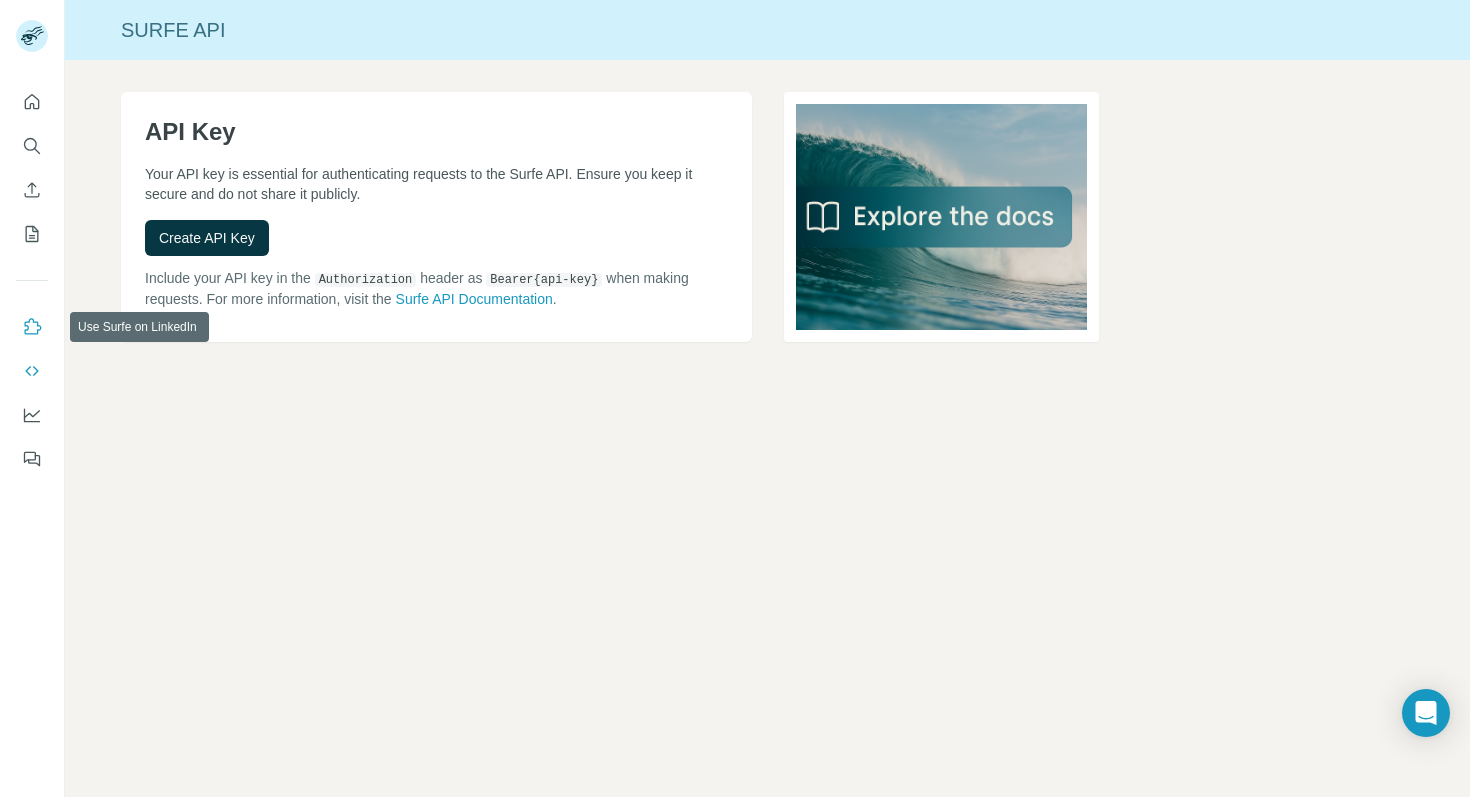 click at bounding box center (32, 327) 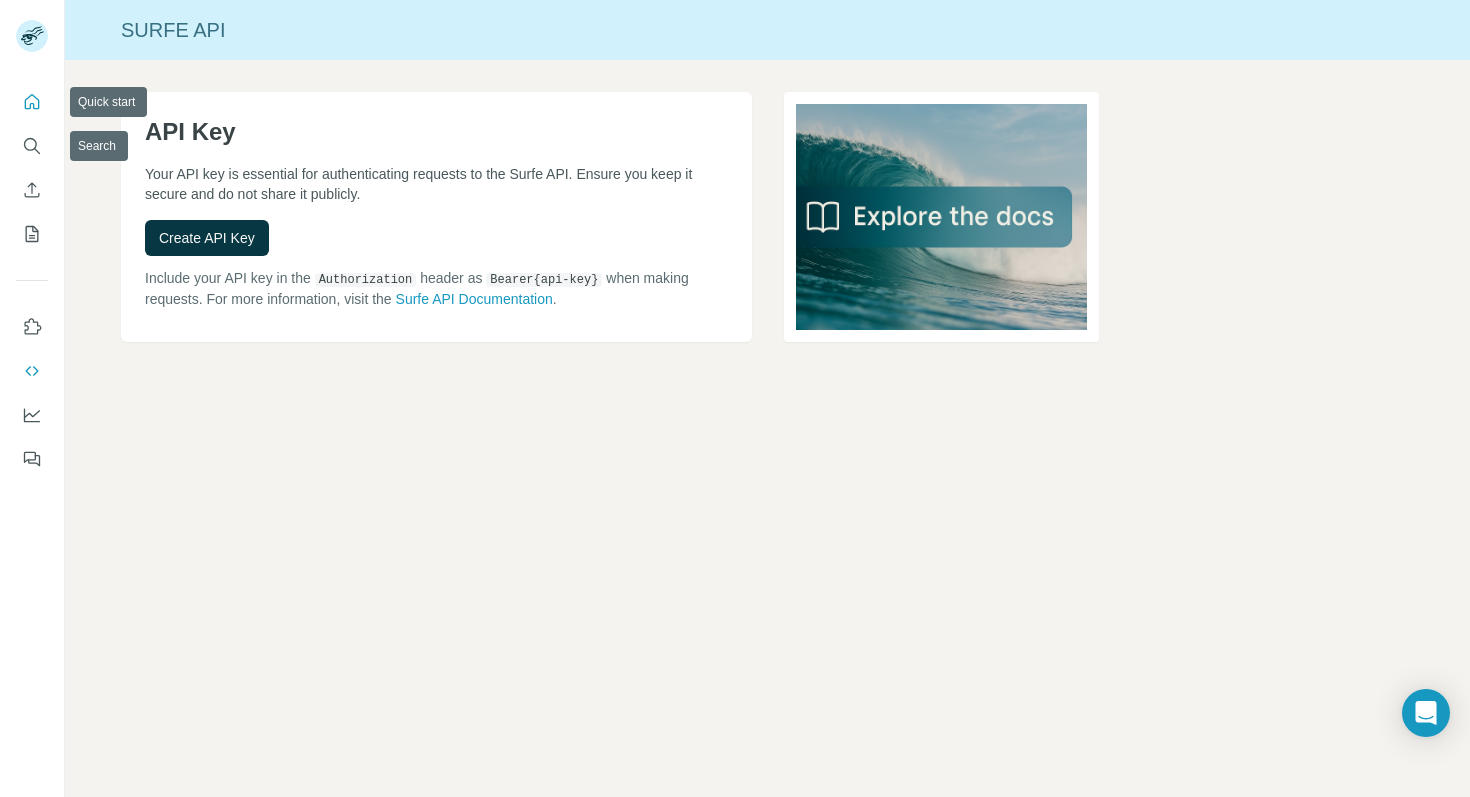 click 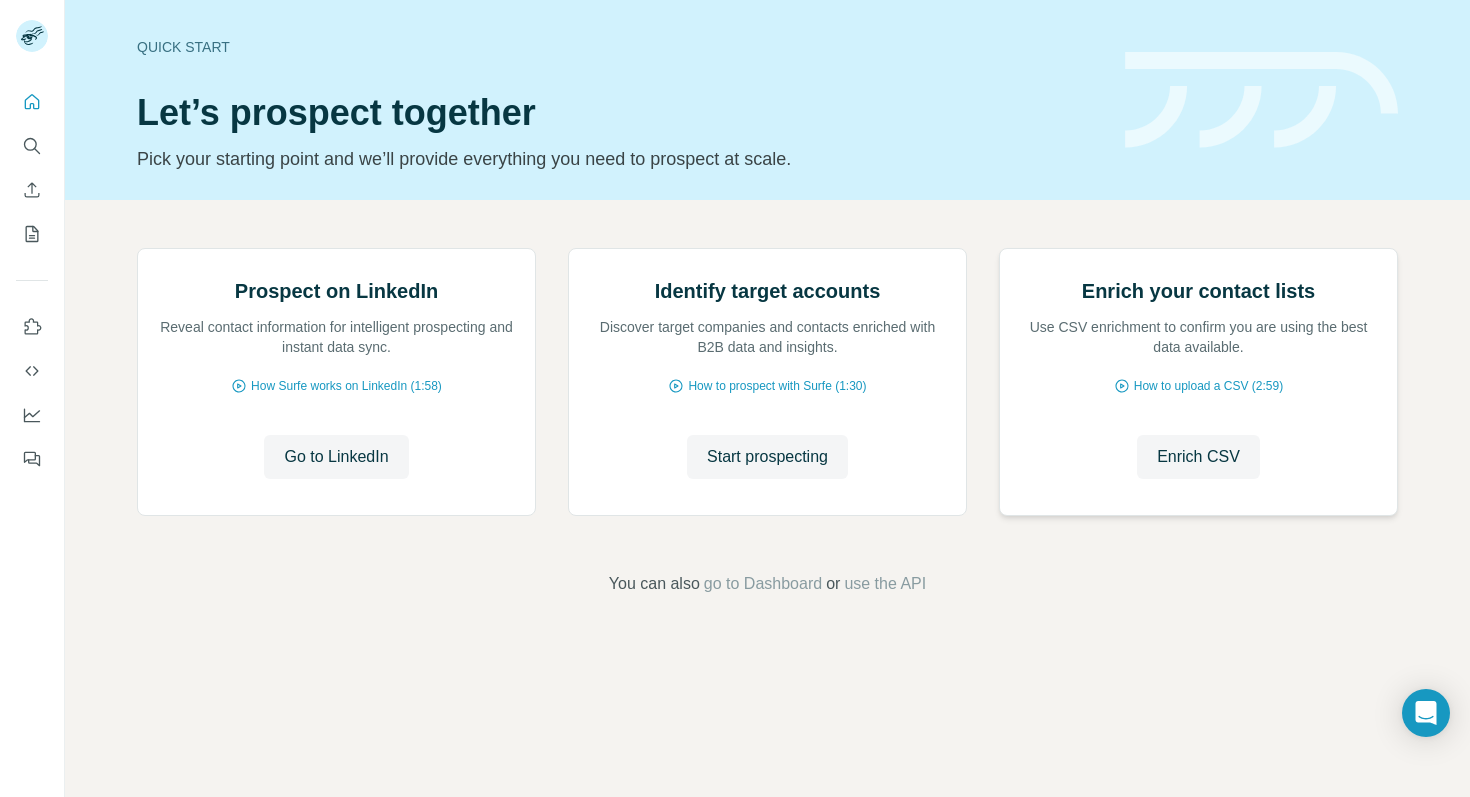 click at bounding box center (999, 249) 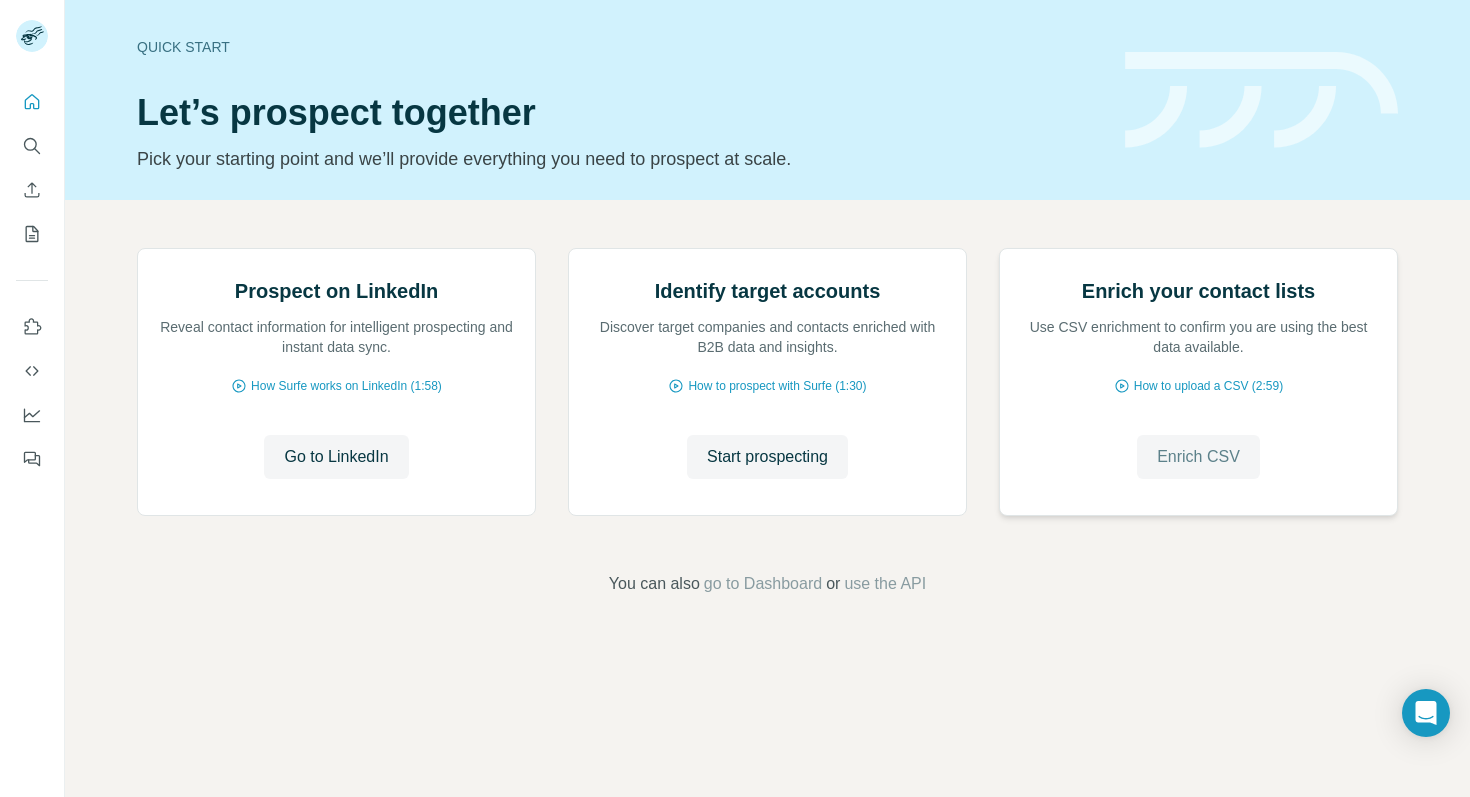 click on "Enrich CSV" at bounding box center [1198, 457] 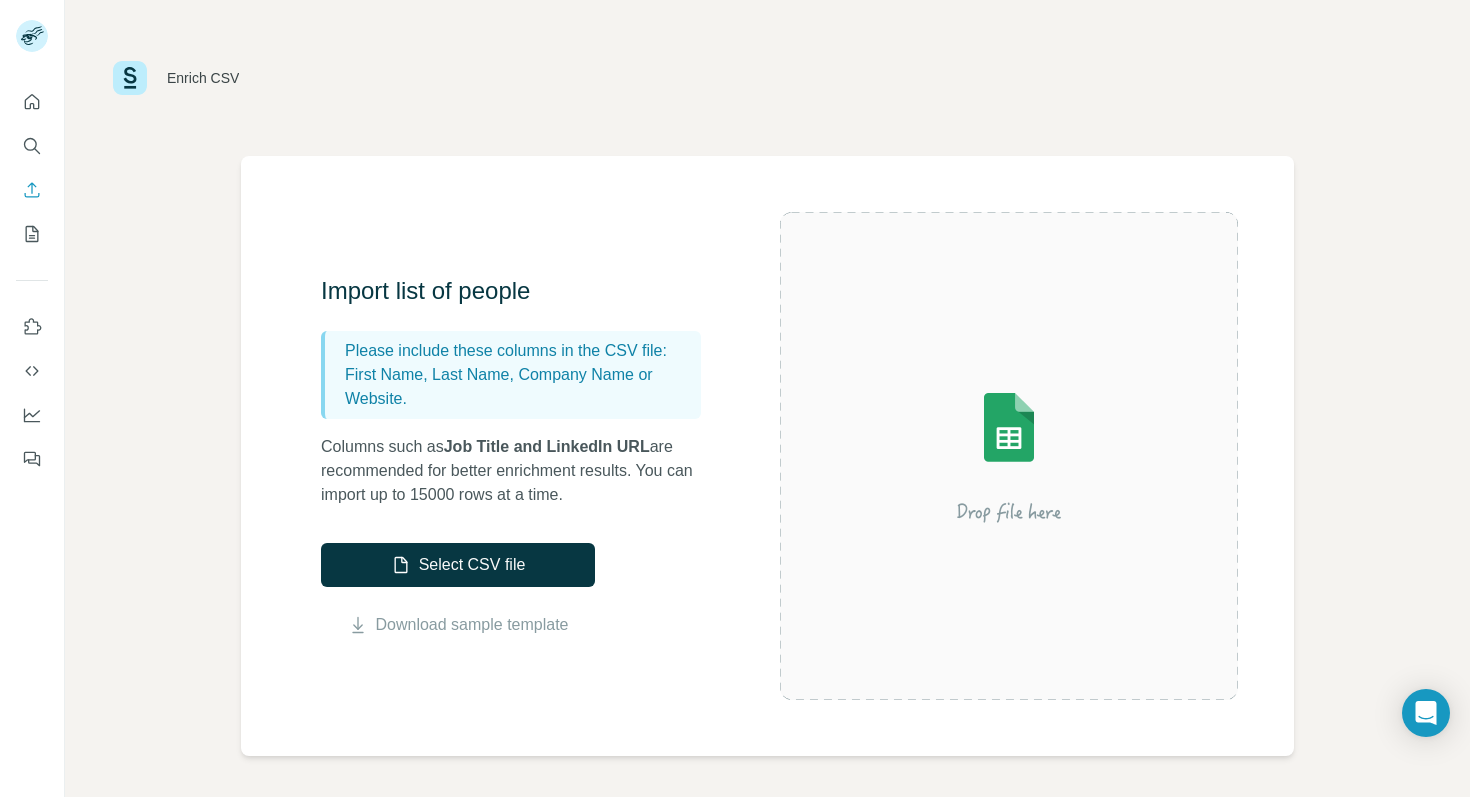 click on "First Name, Last Name, Company Name or Website." at bounding box center [519, 387] 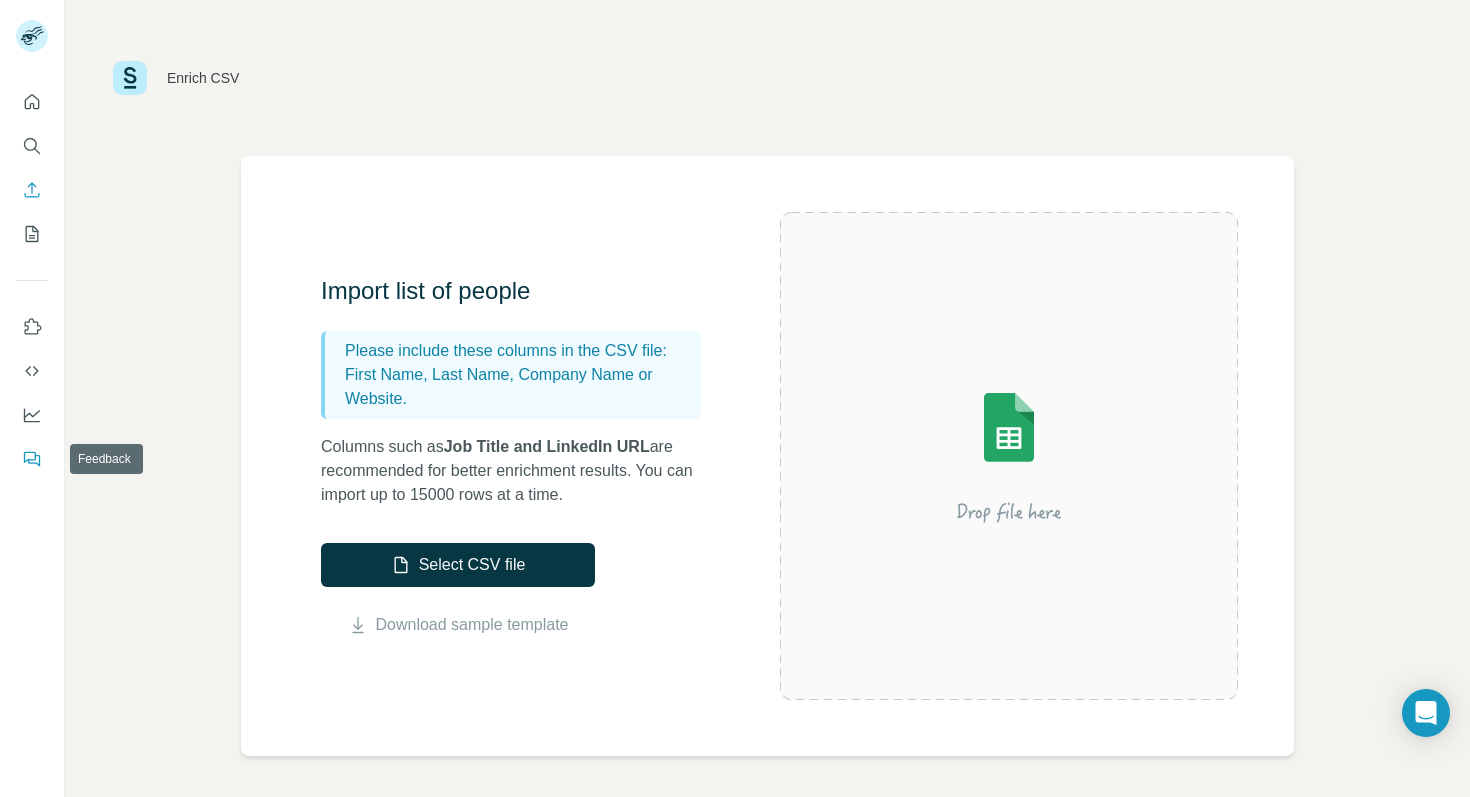 click 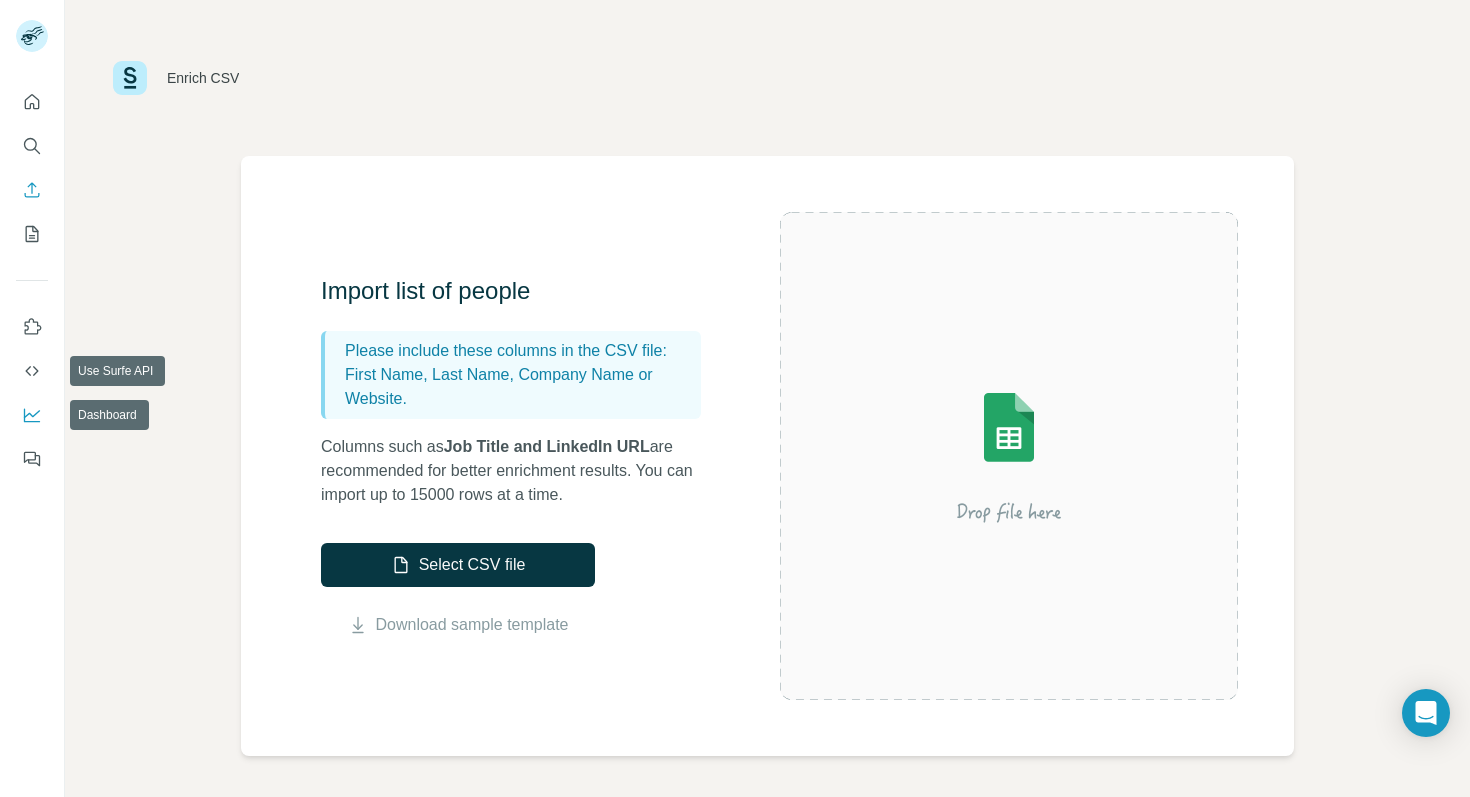 drag, startPoint x: 35, startPoint y: 347, endPoint x: 28, endPoint y: 423, distance: 76.321686 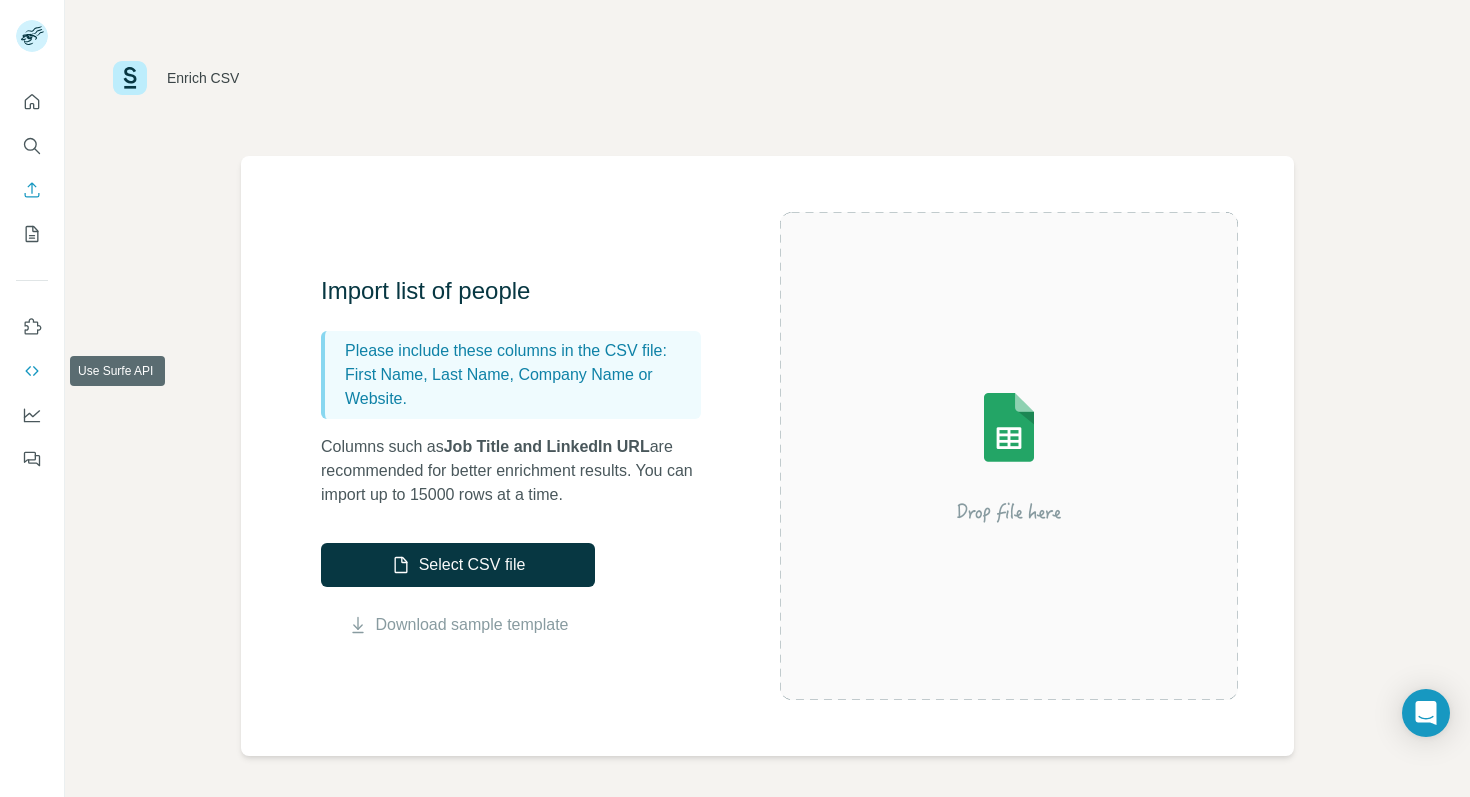 click at bounding box center [32, 371] 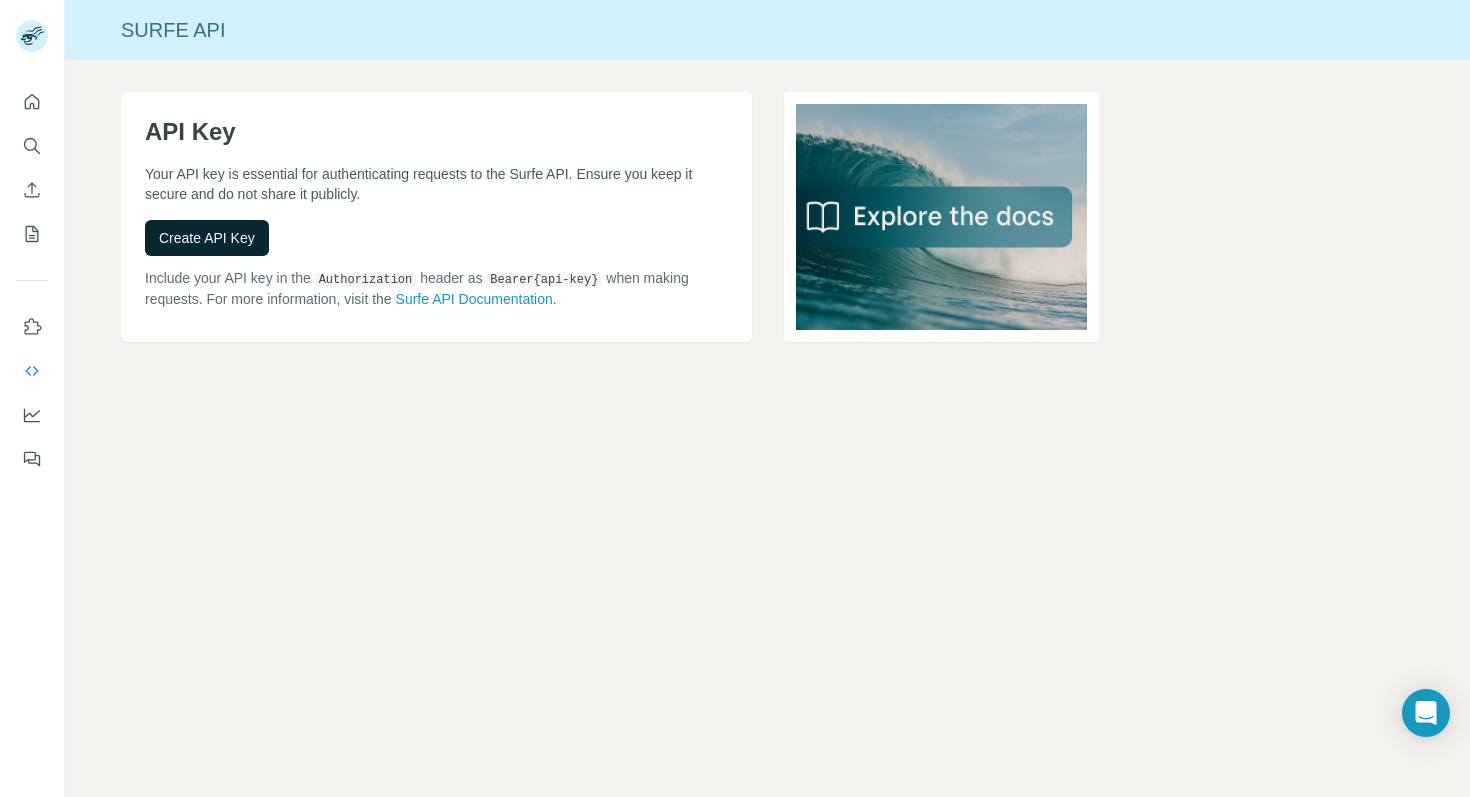 click on "Create API Key" at bounding box center (207, 238) 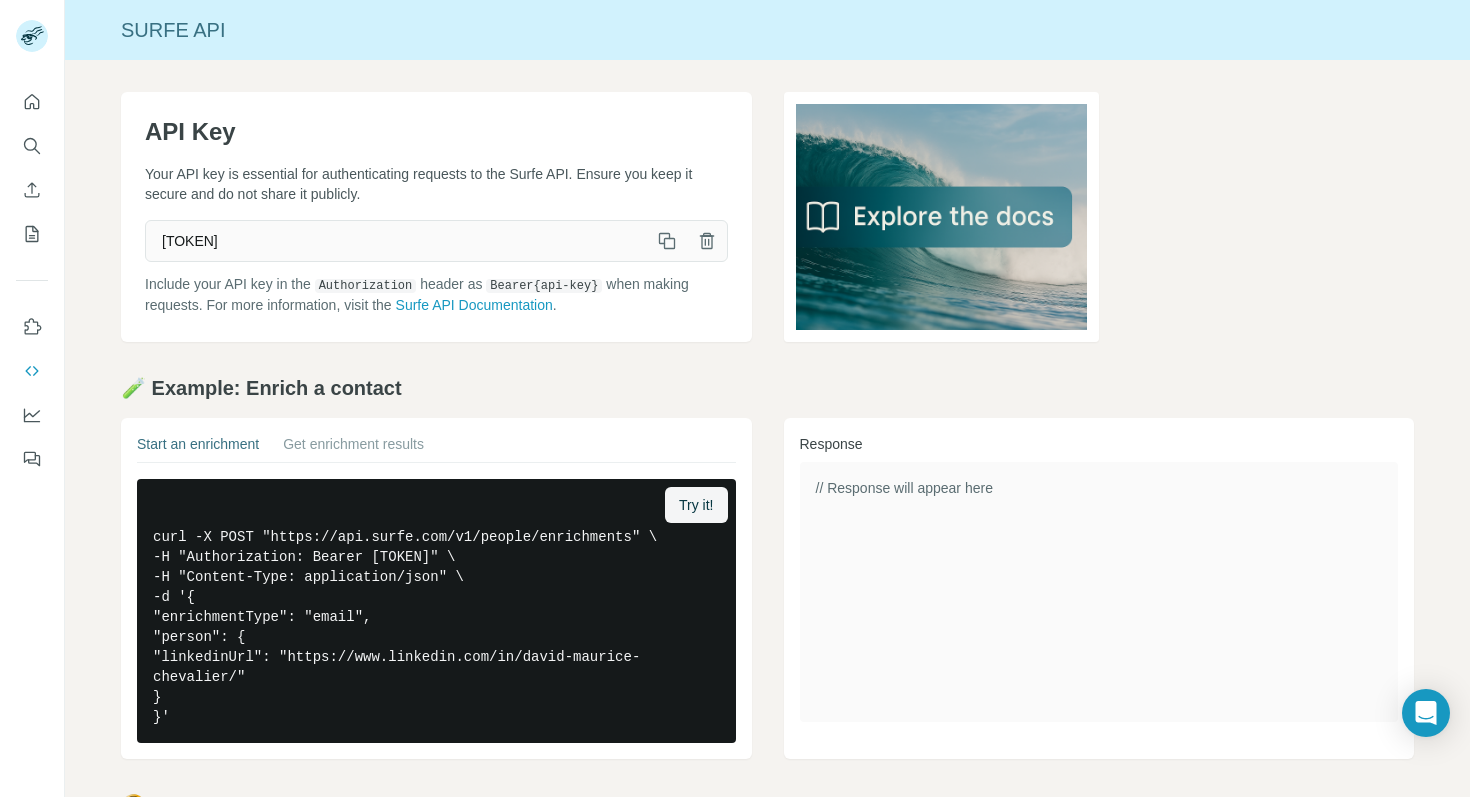 scroll, scrollTop: 252, scrollLeft: 0, axis: vertical 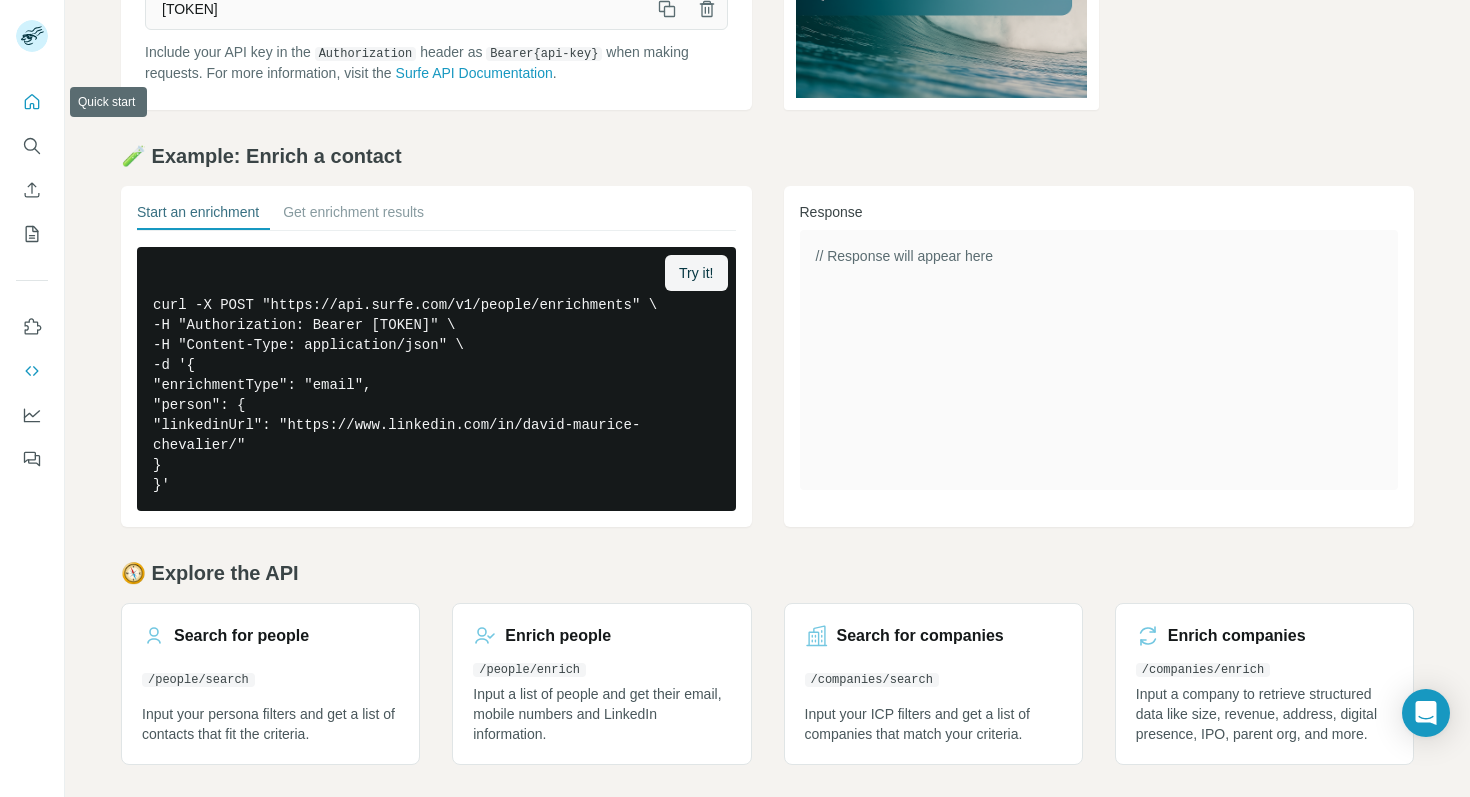 click at bounding box center (32, 102) 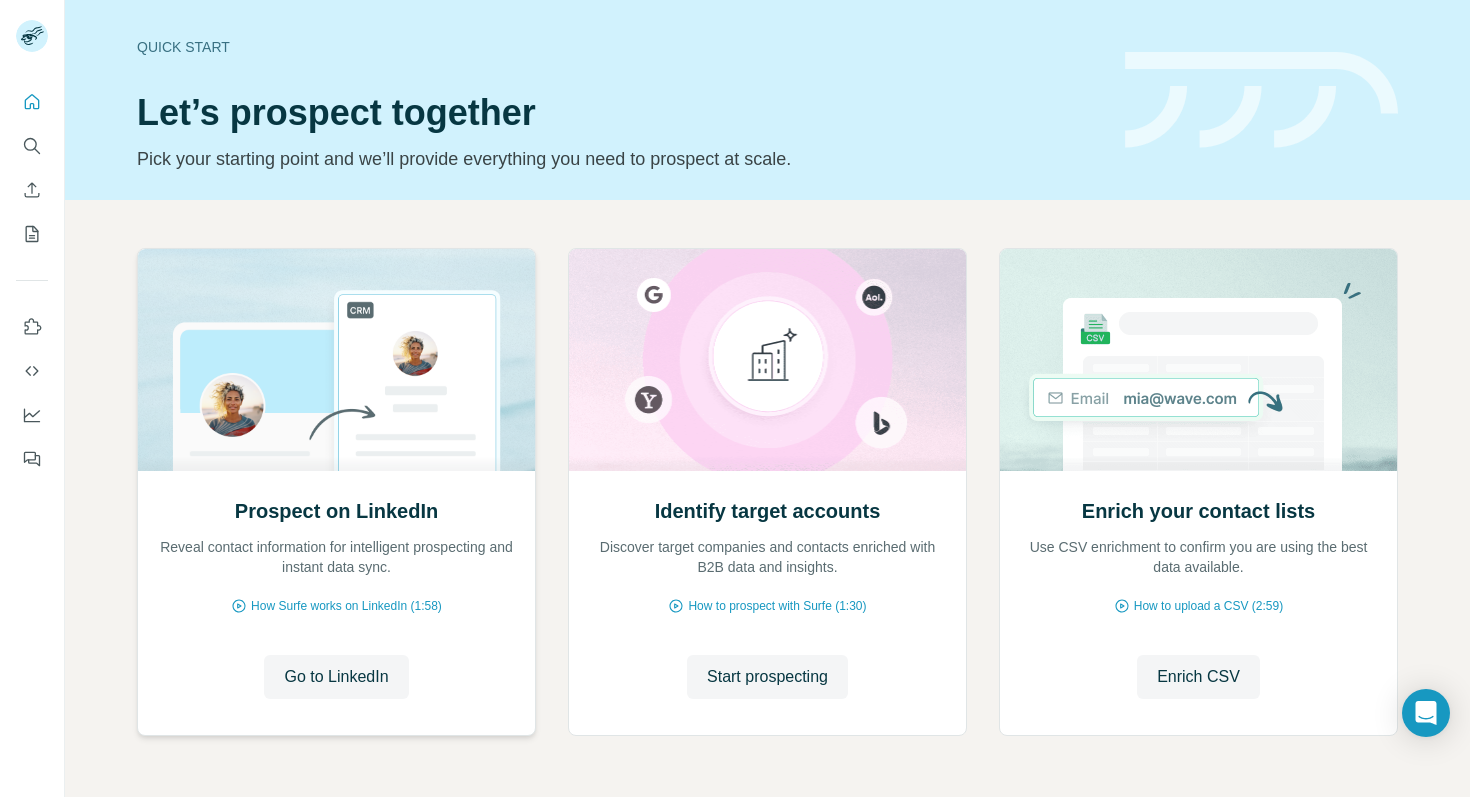 scroll, scrollTop: 67, scrollLeft: 0, axis: vertical 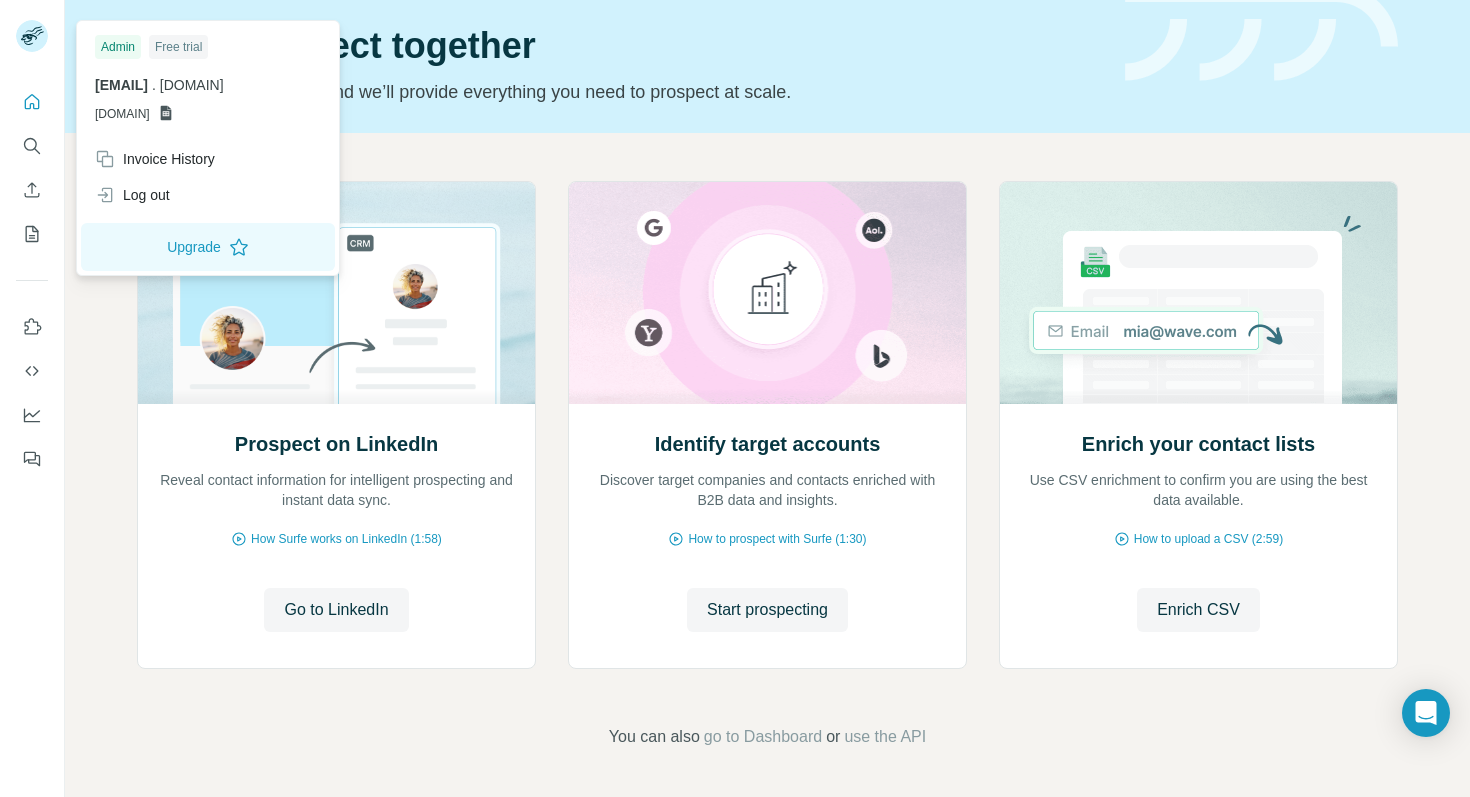 click 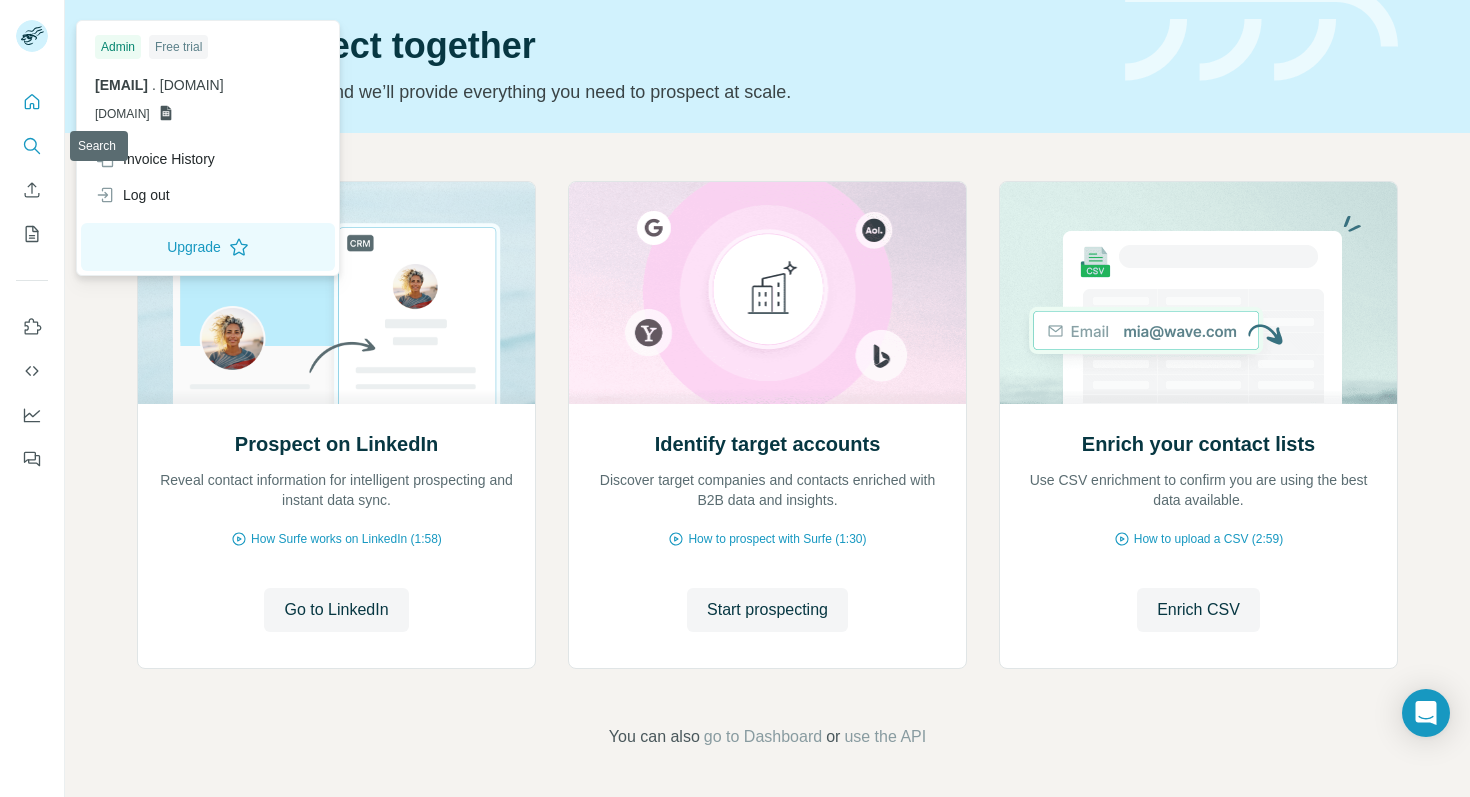 click 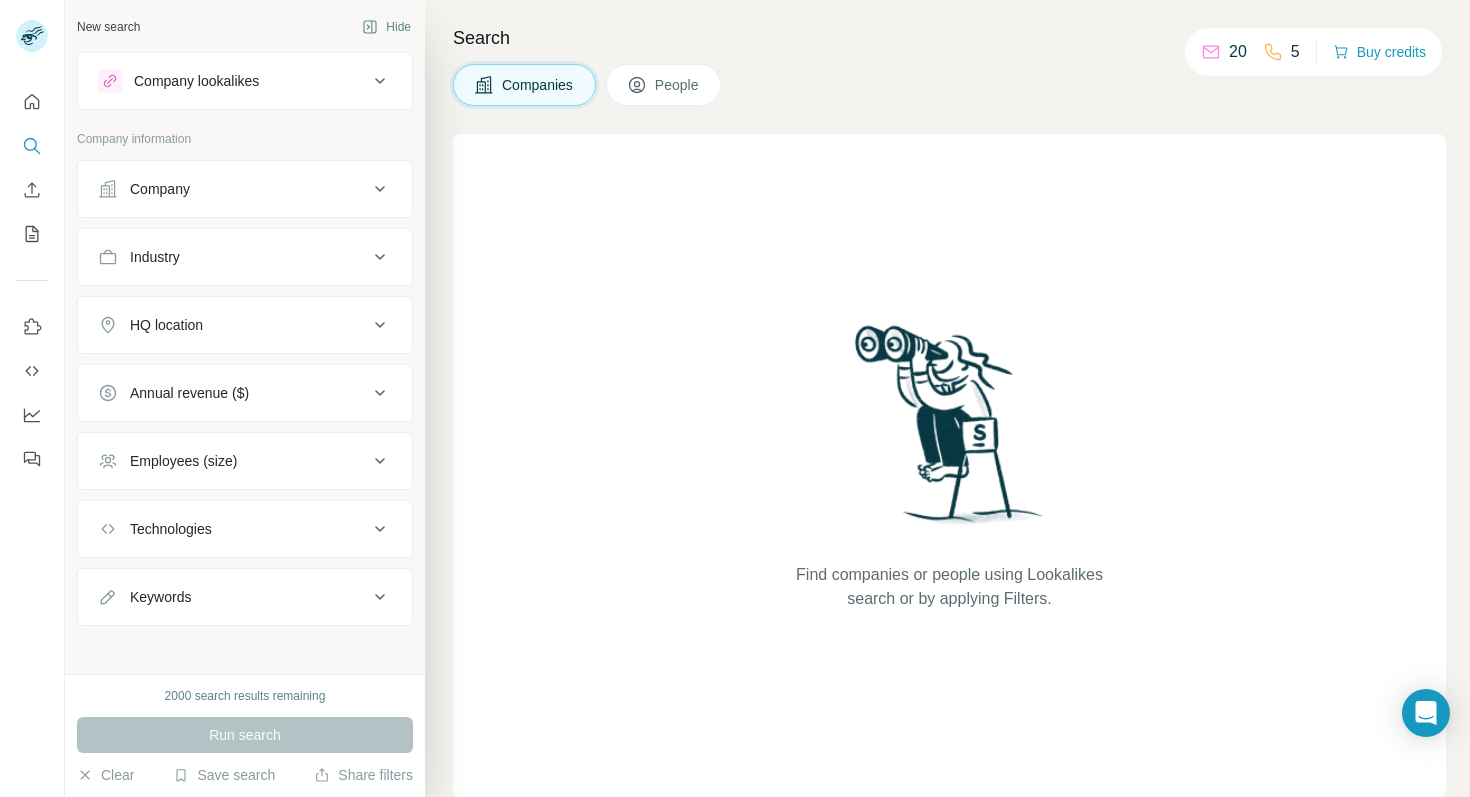 scroll, scrollTop: 8, scrollLeft: 0, axis: vertical 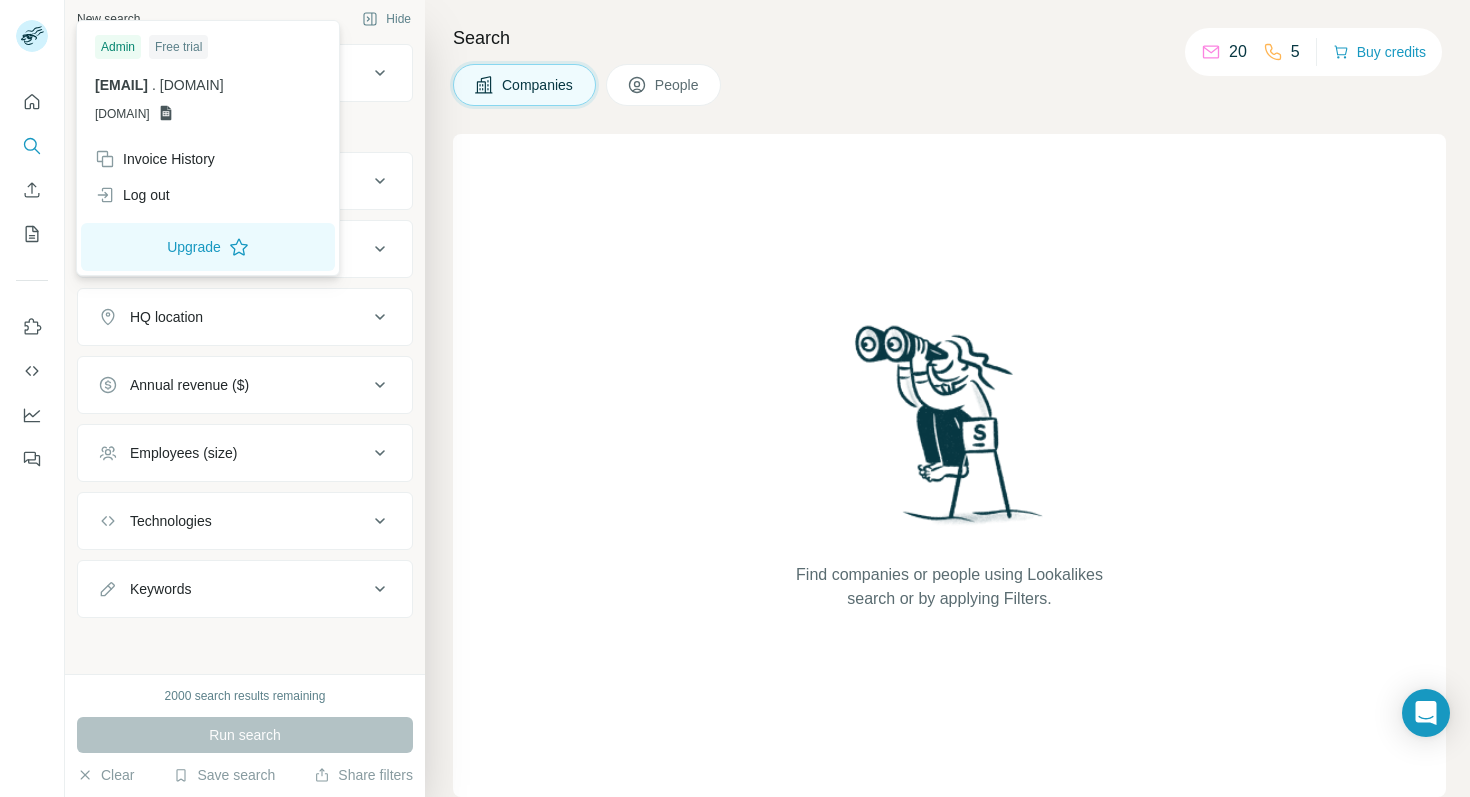 click at bounding box center [32, 36] 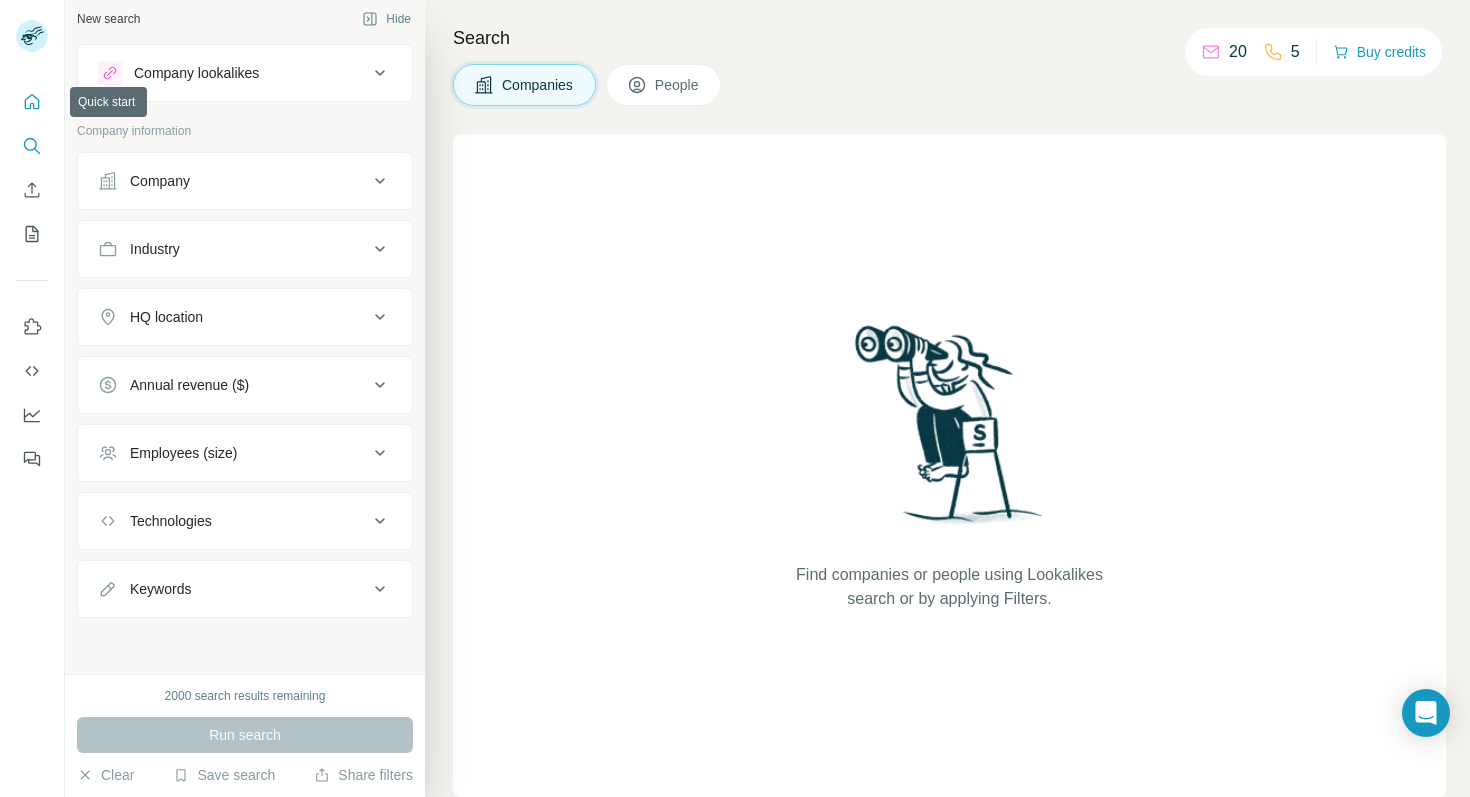 click 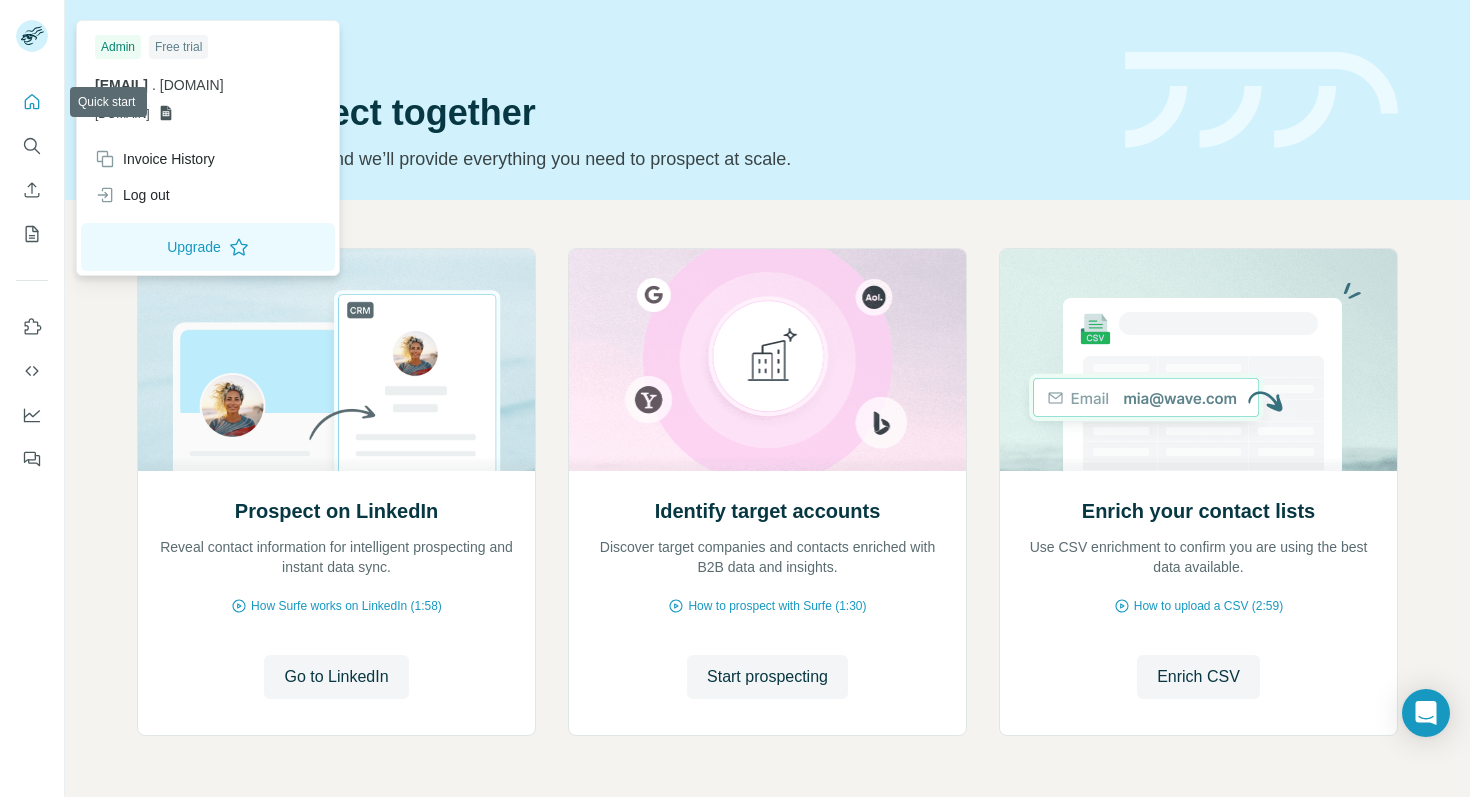 click 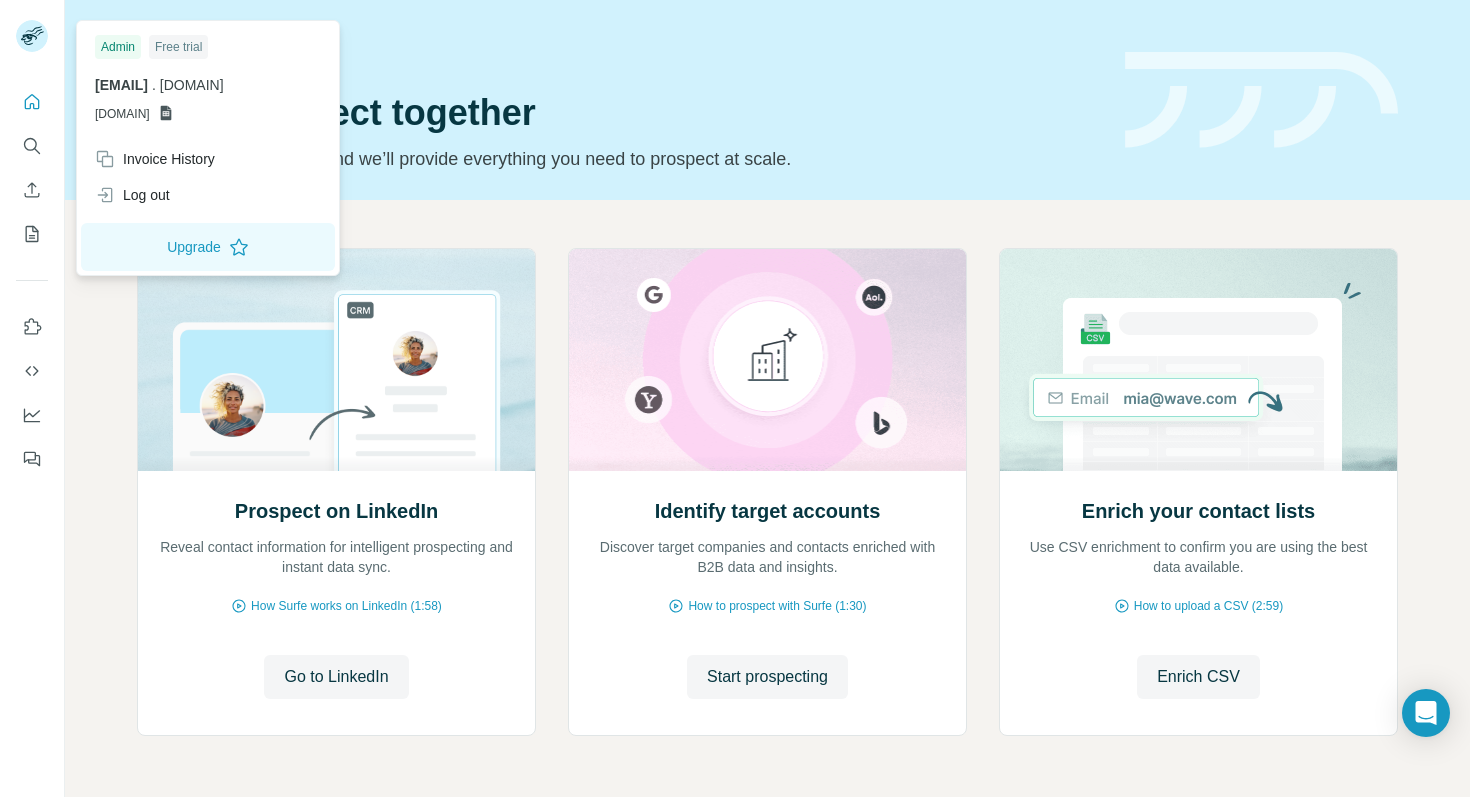 click on "[DOMAIN]" at bounding box center [122, 114] 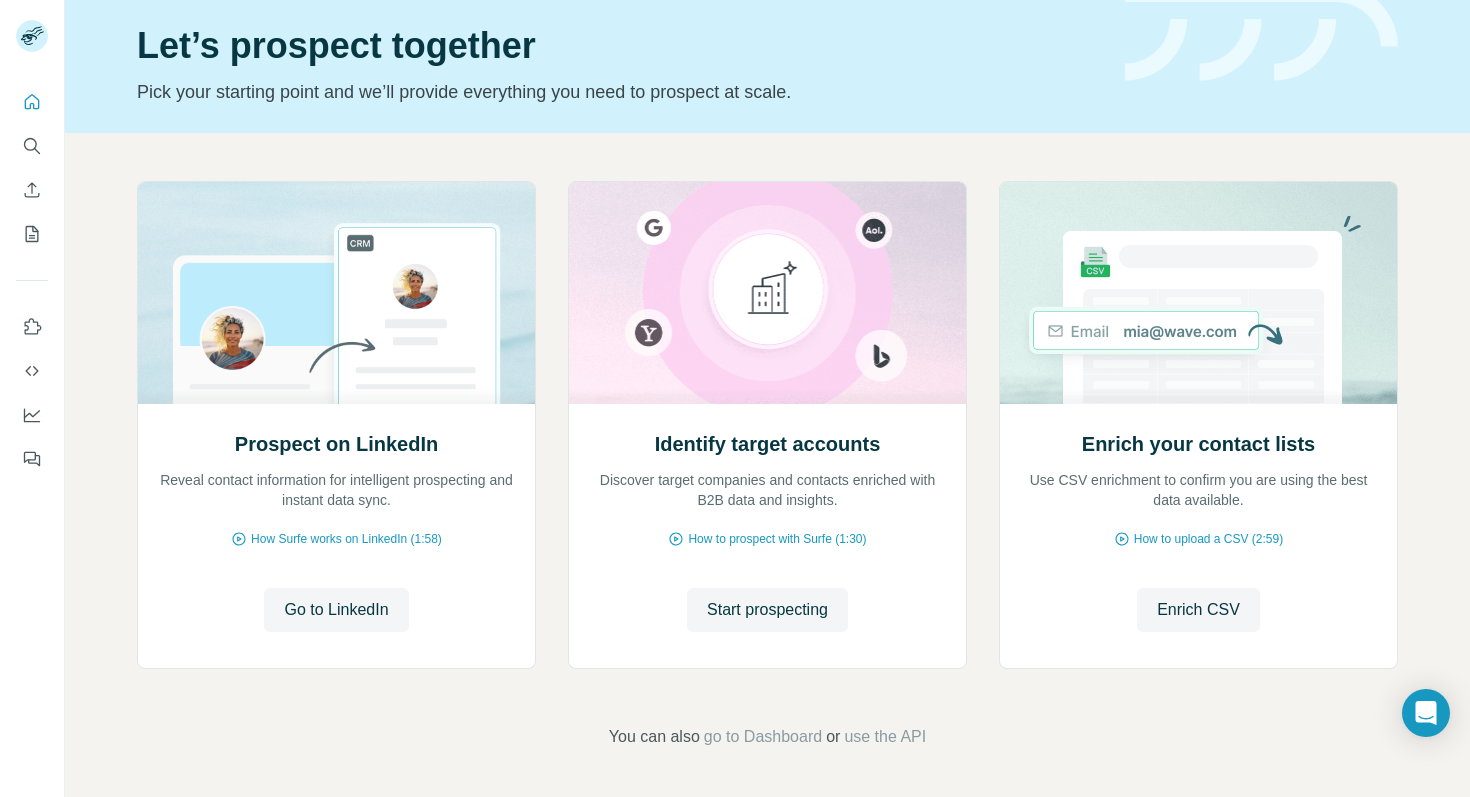 scroll, scrollTop: 0, scrollLeft: 0, axis: both 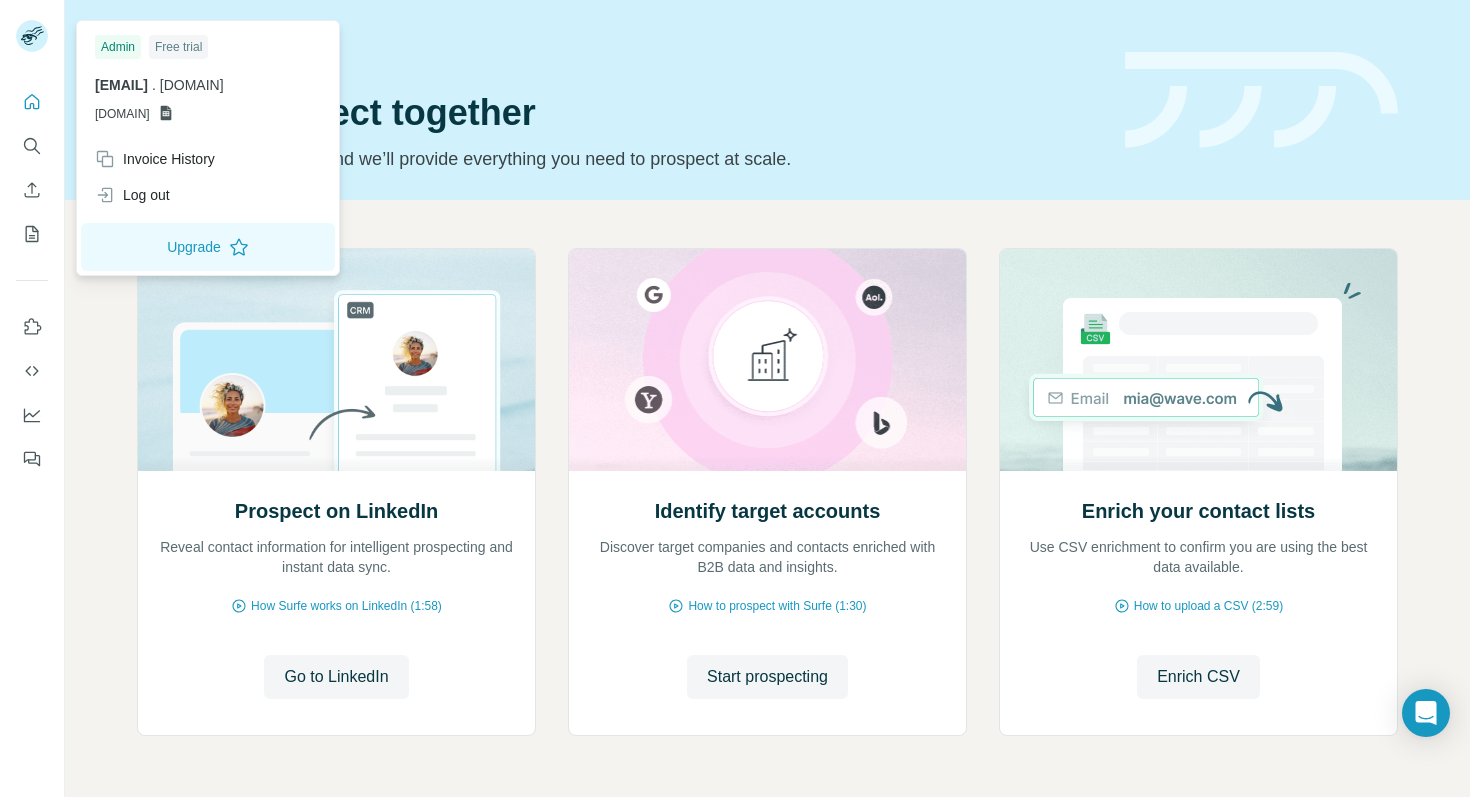 click at bounding box center [35, 39] 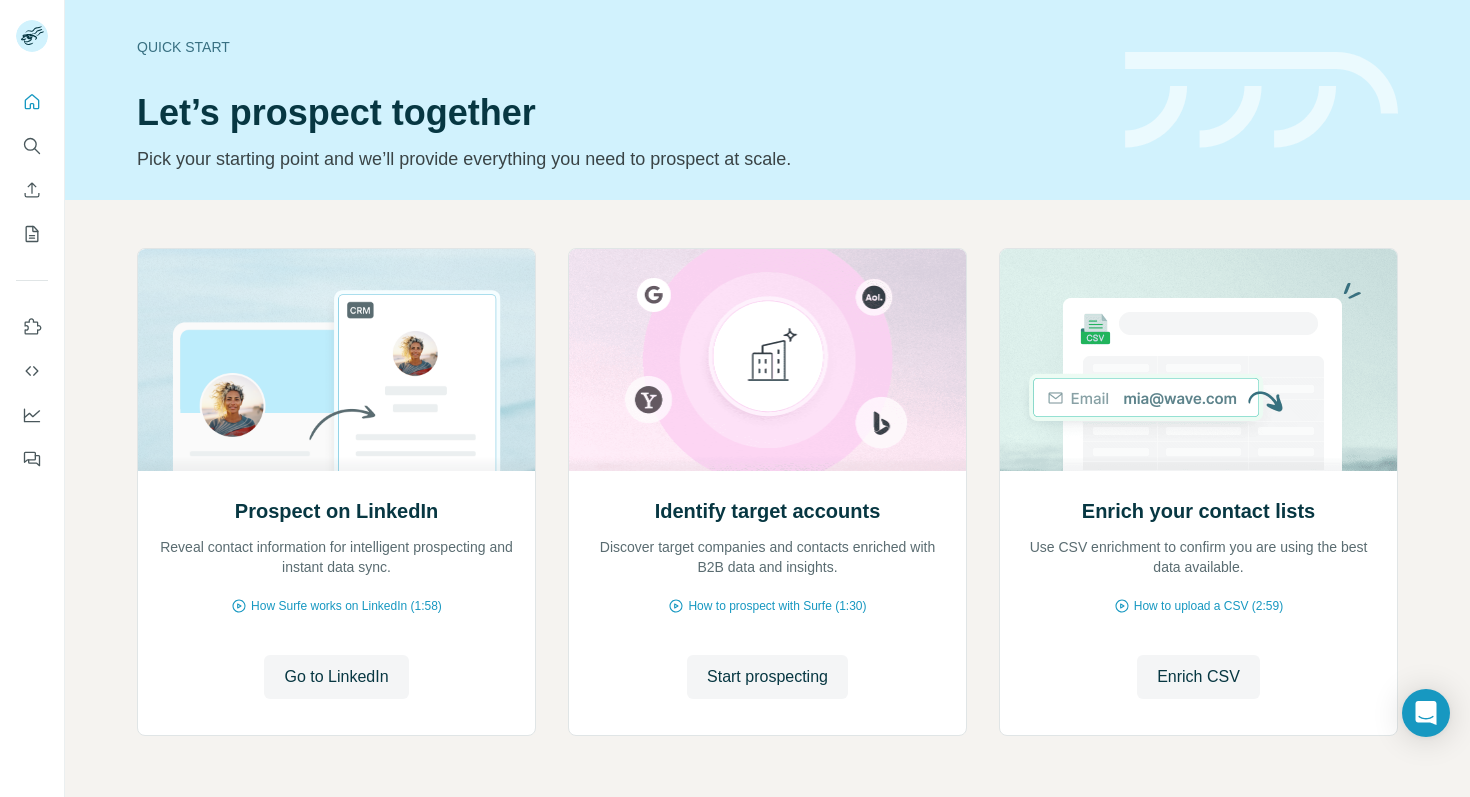 click 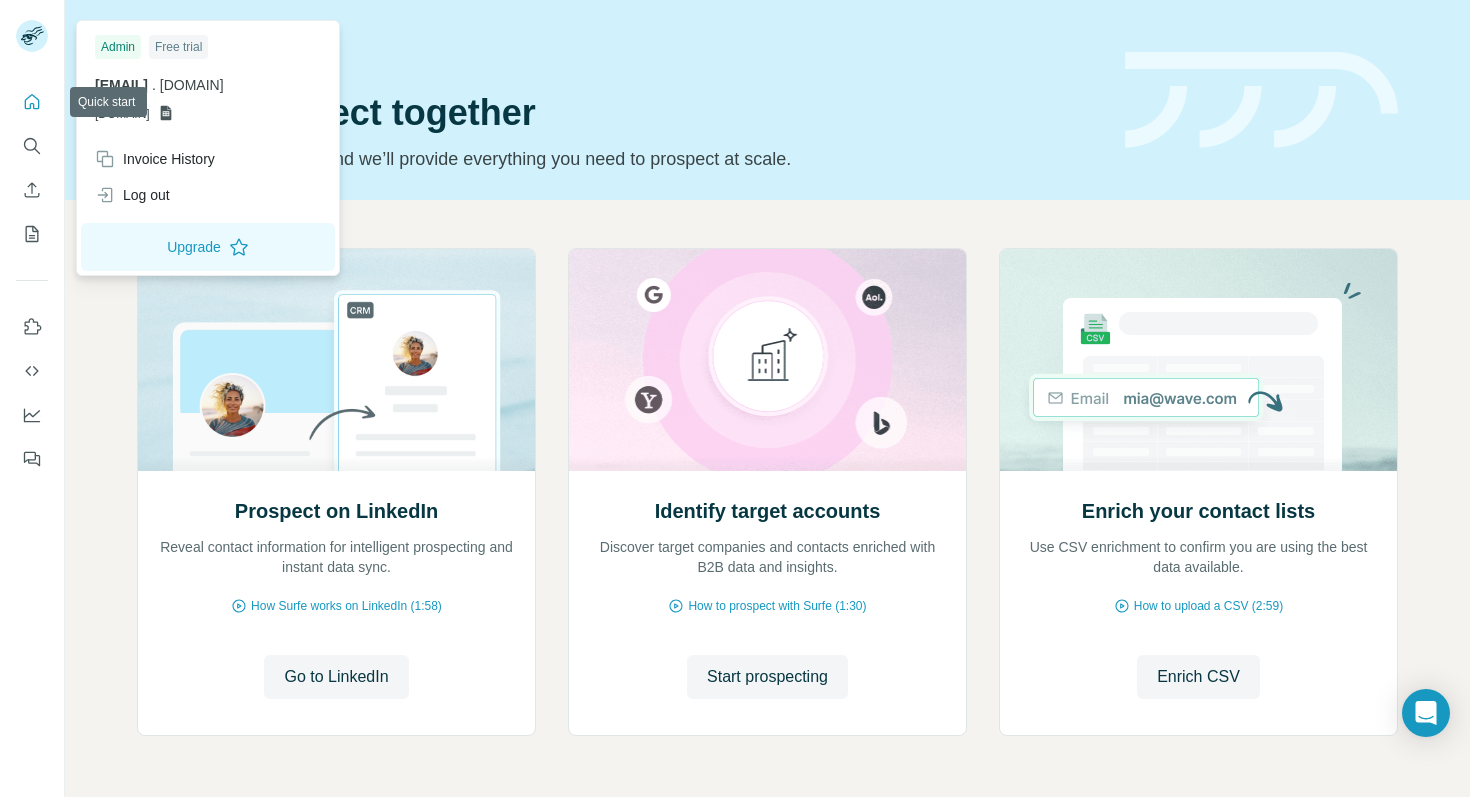 click 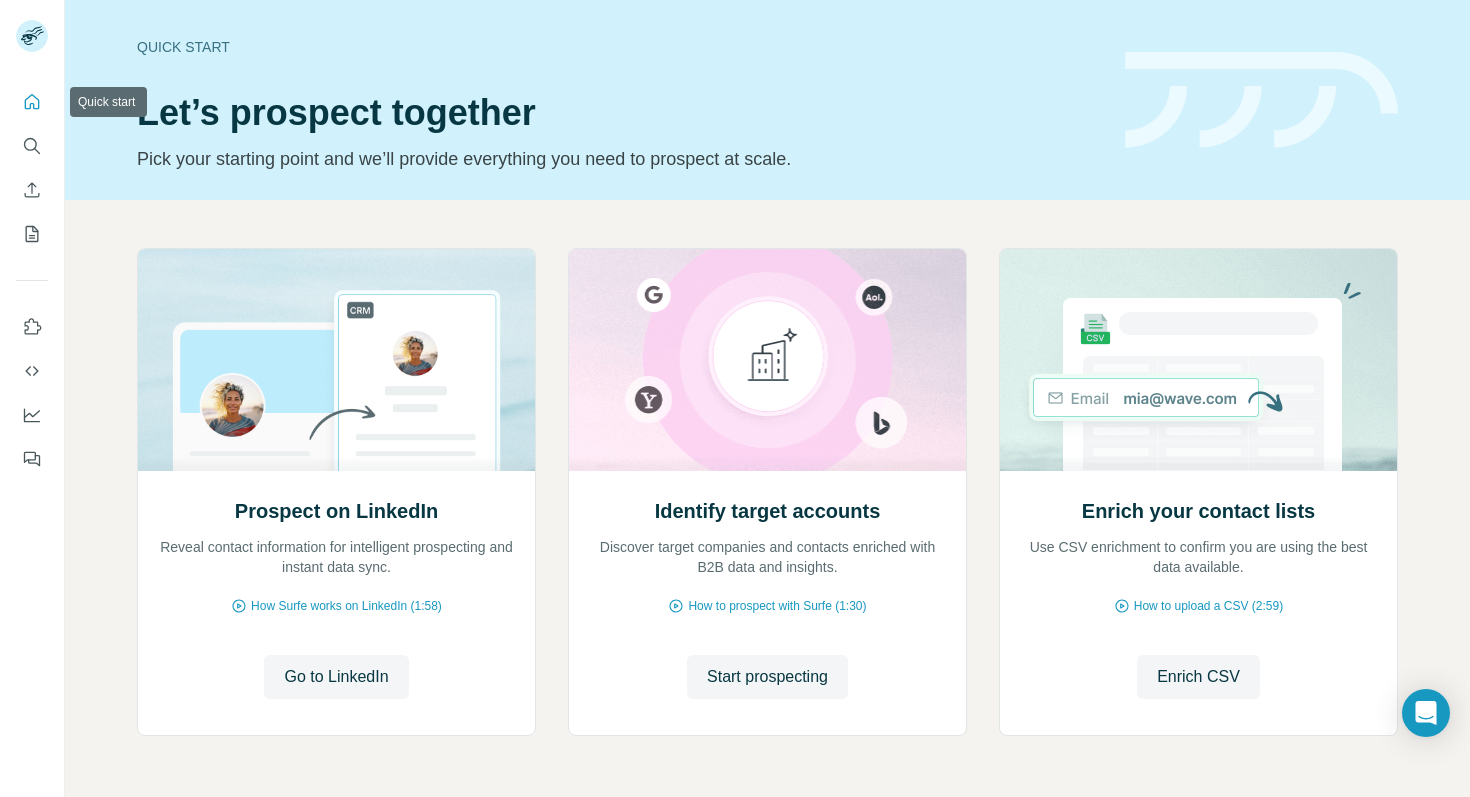 click 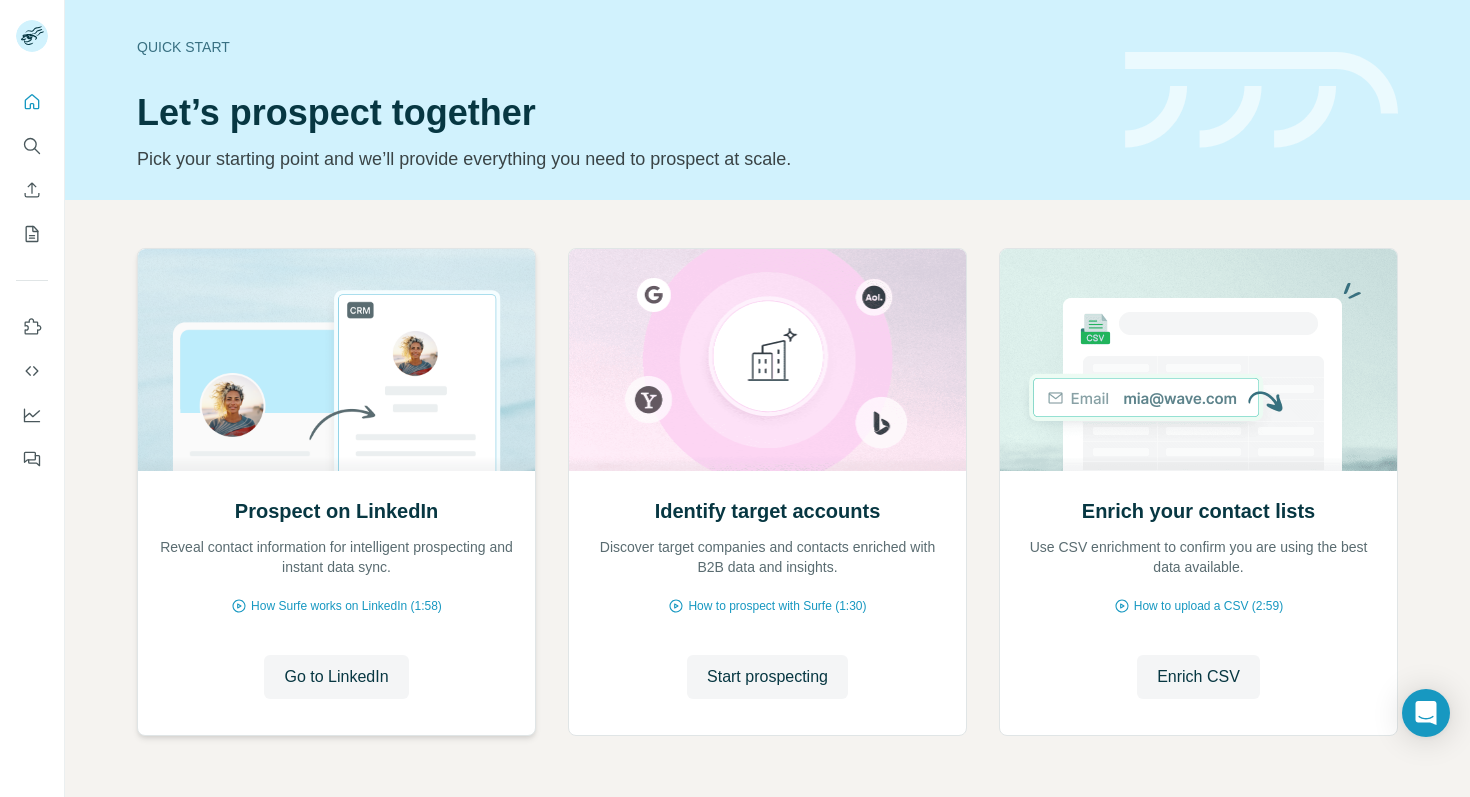 scroll, scrollTop: 67, scrollLeft: 0, axis: vertical 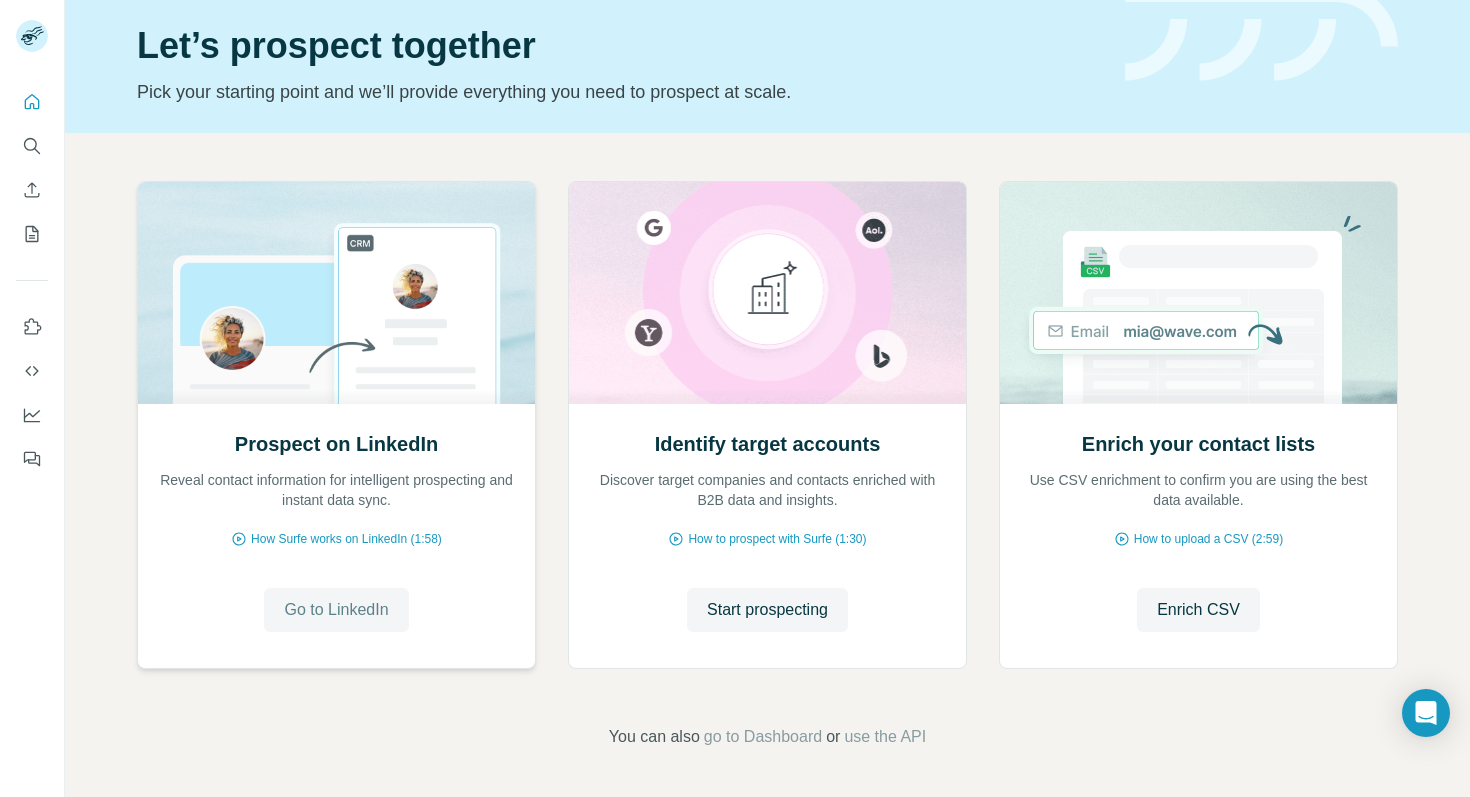 click on "Go to LinkedIn" at bounding box center [336, 610] 